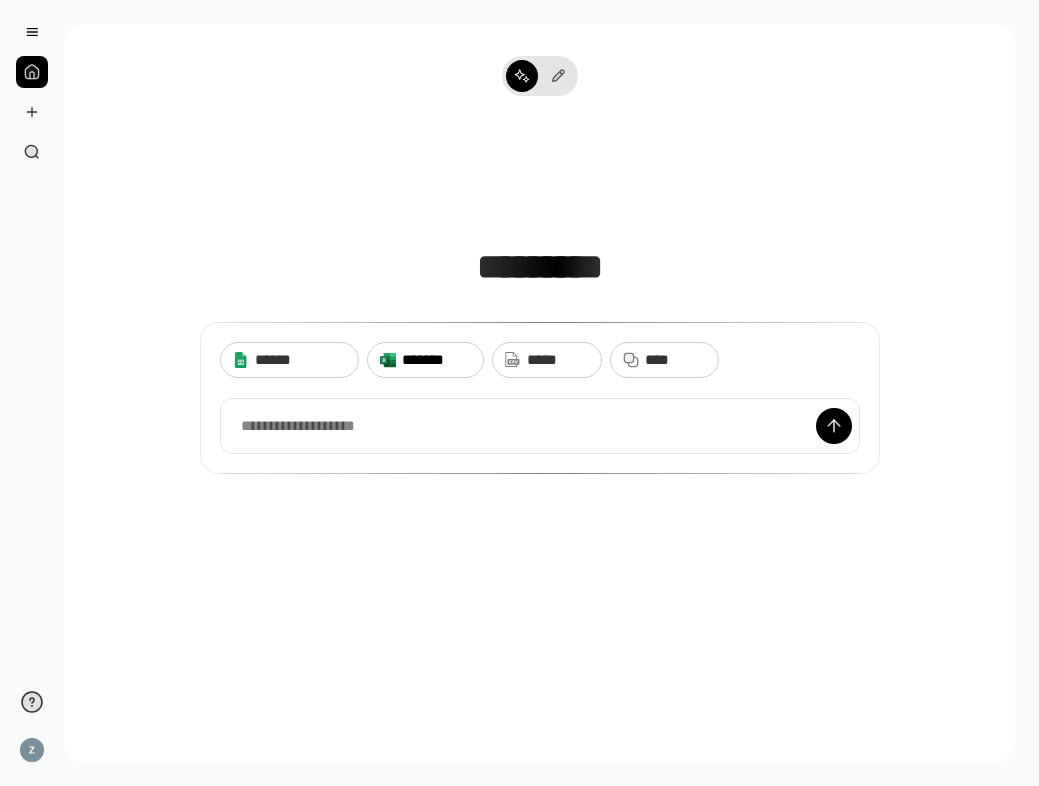 scroll, scrollTop: 0, scrollLeft: 0, axis: both 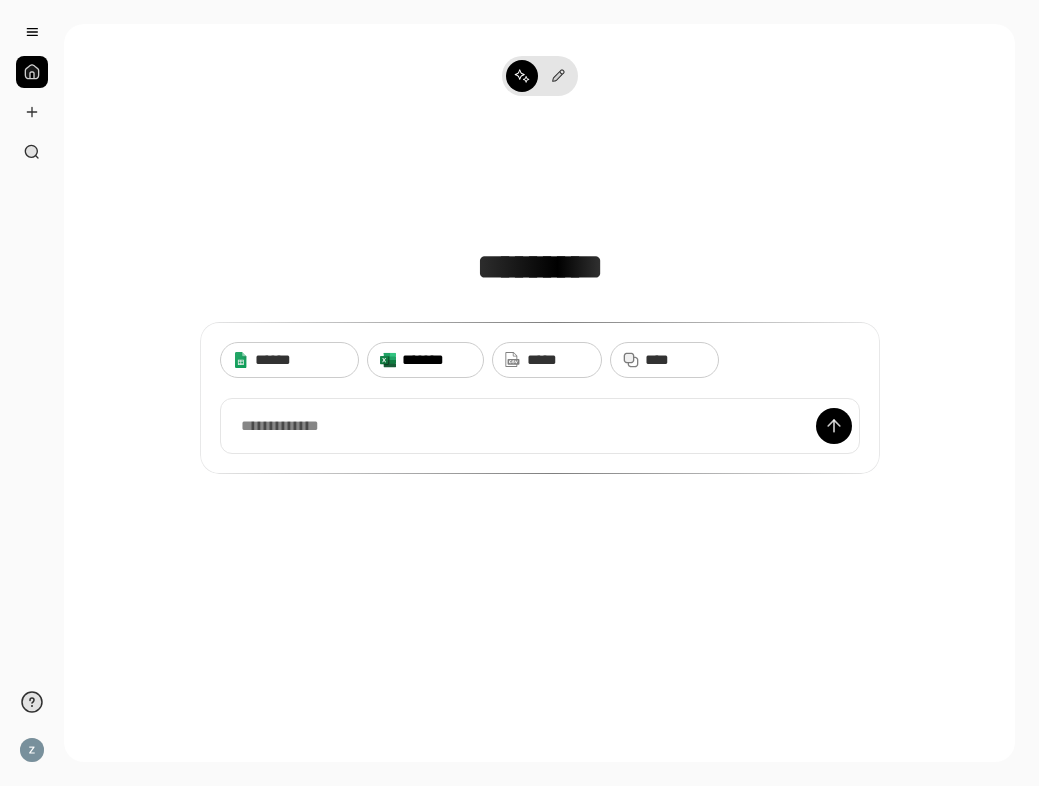 click on "*******" at bounding box center [436, 360] 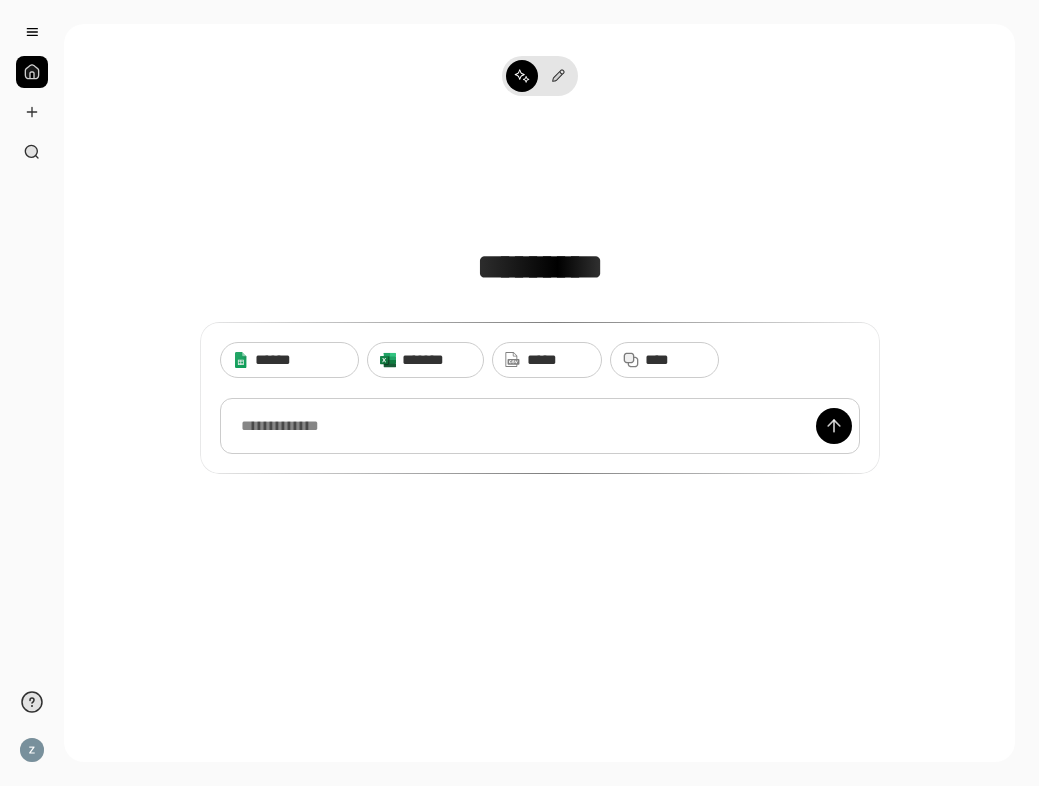 click at bounding box center [540, 426] 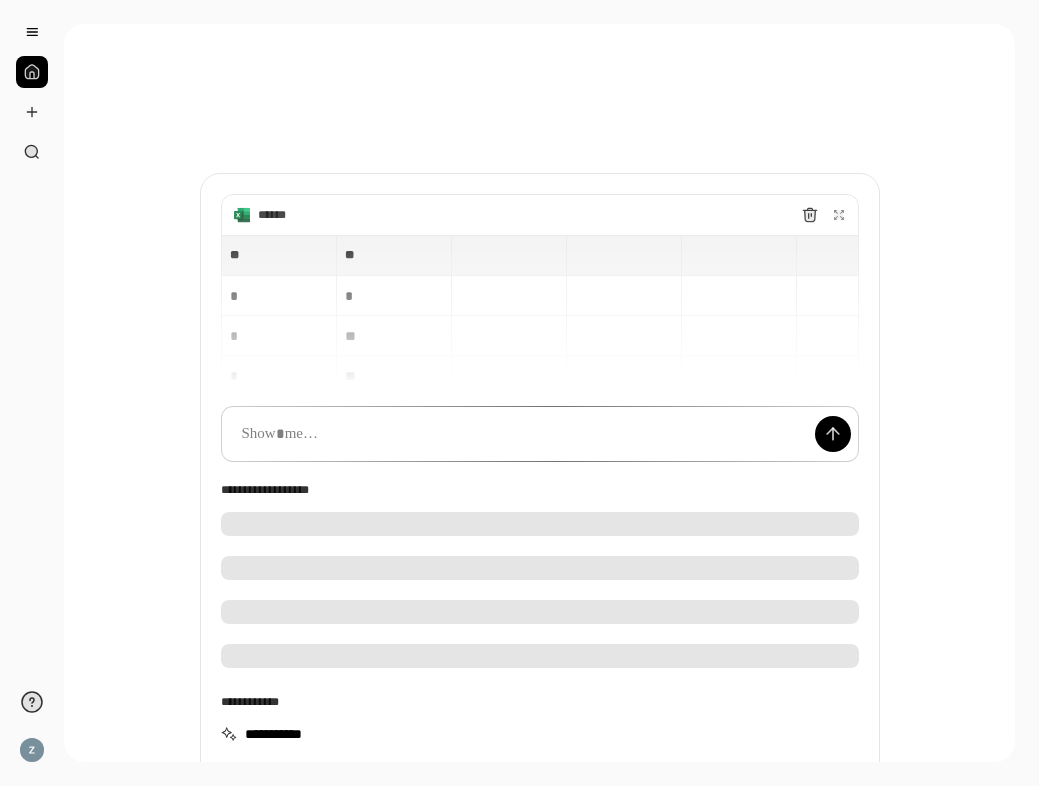 type 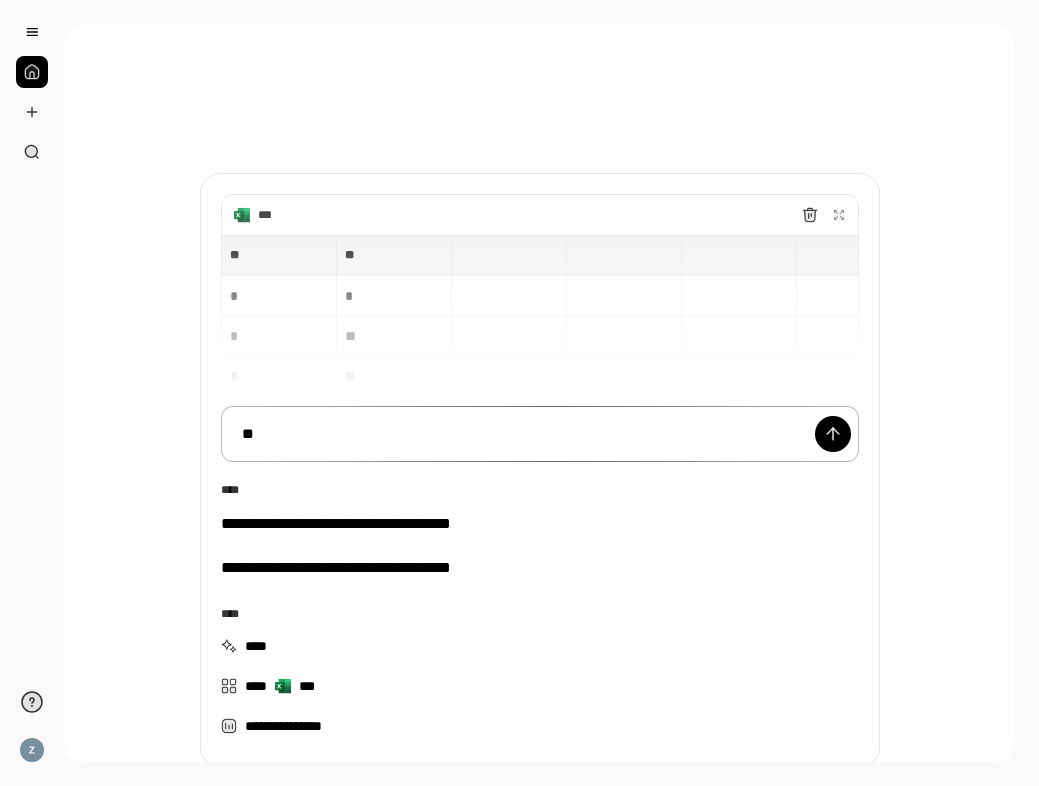 click on "**" at bounding box center (540, 434) 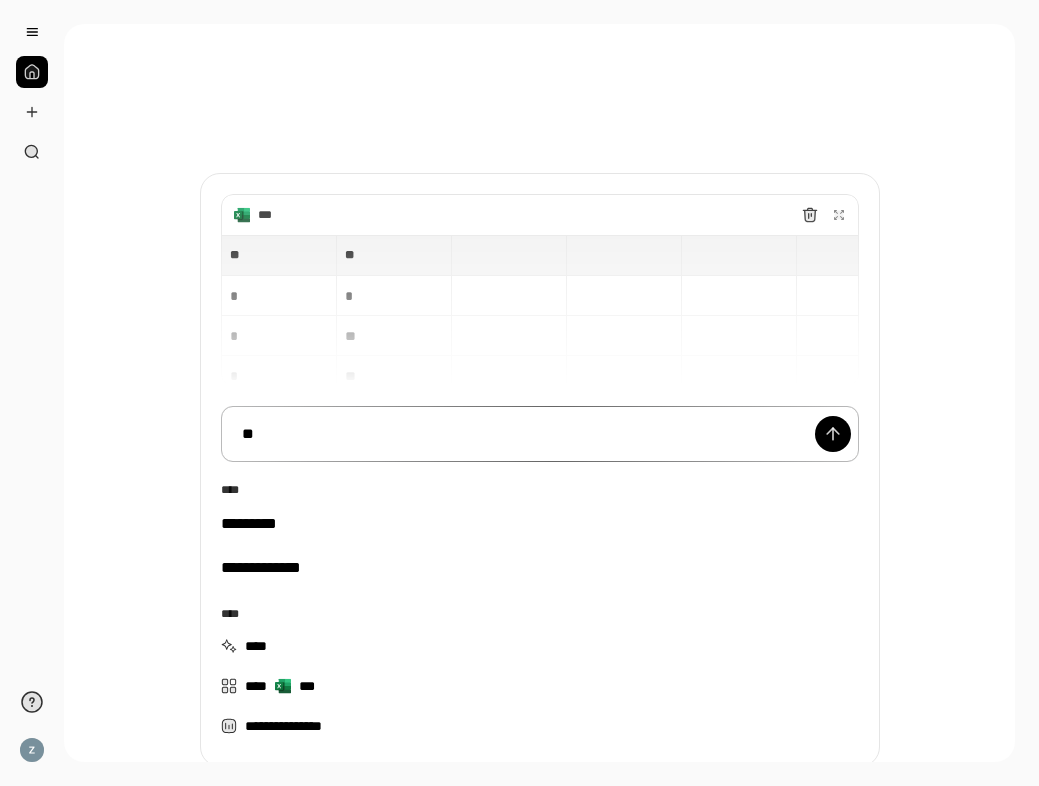 scroll, scrollTop: 125, scrollLeft: 0, axis: vertical 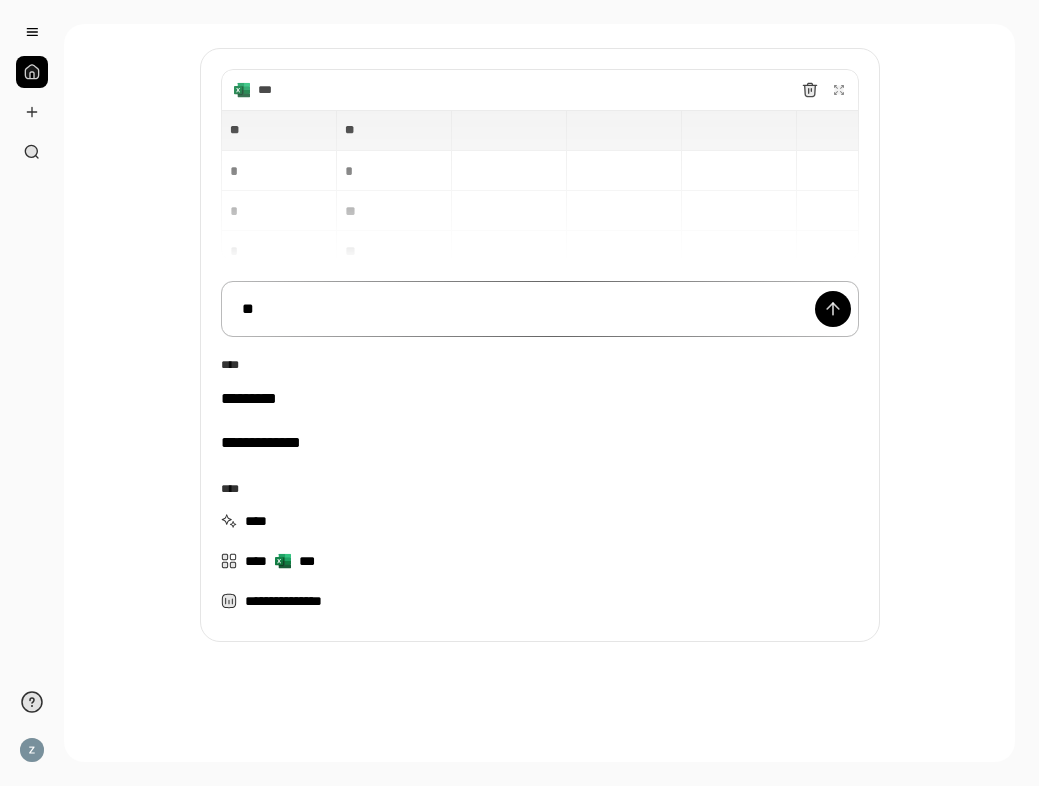 click on "**" at bounding box center [540, 309] 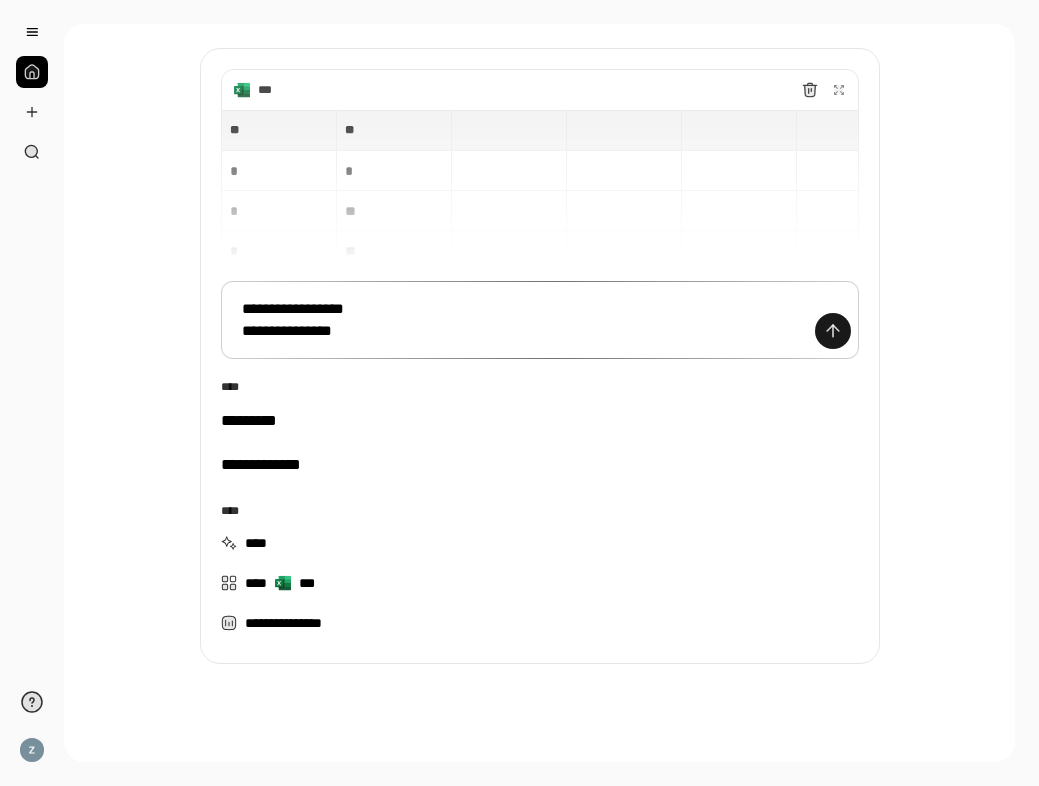click at bounding box center (833, 331) 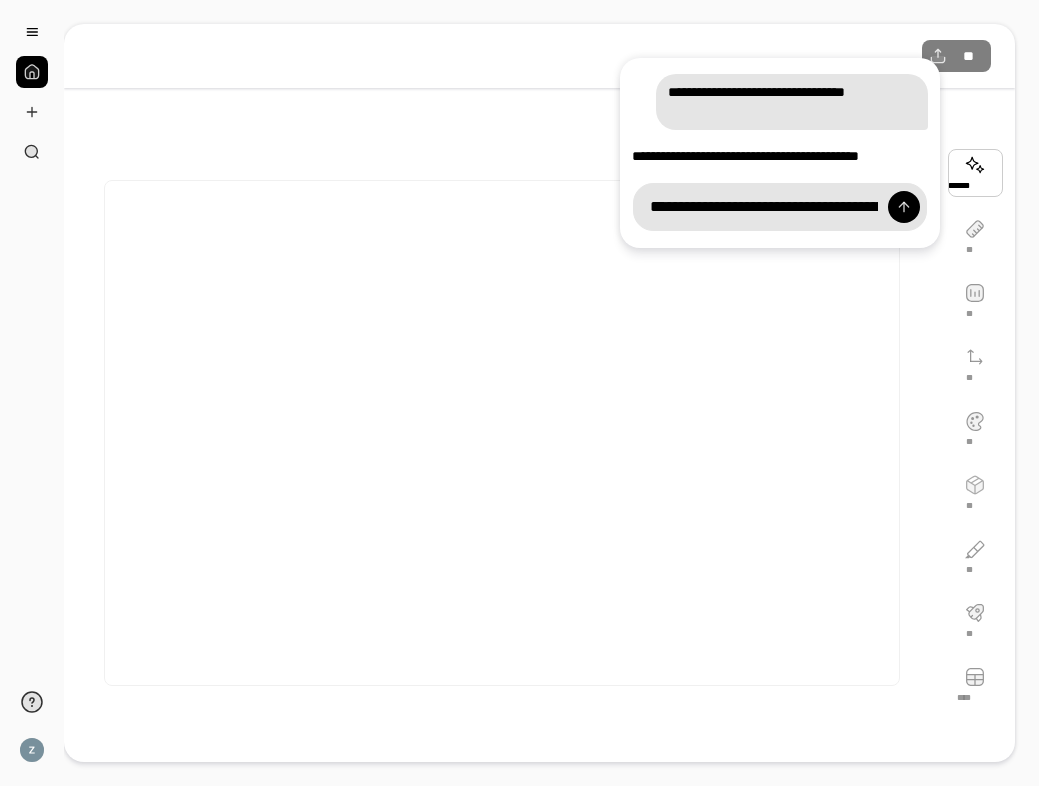scroll, scrollTop: 0, scrollLeft: 0, axis: both 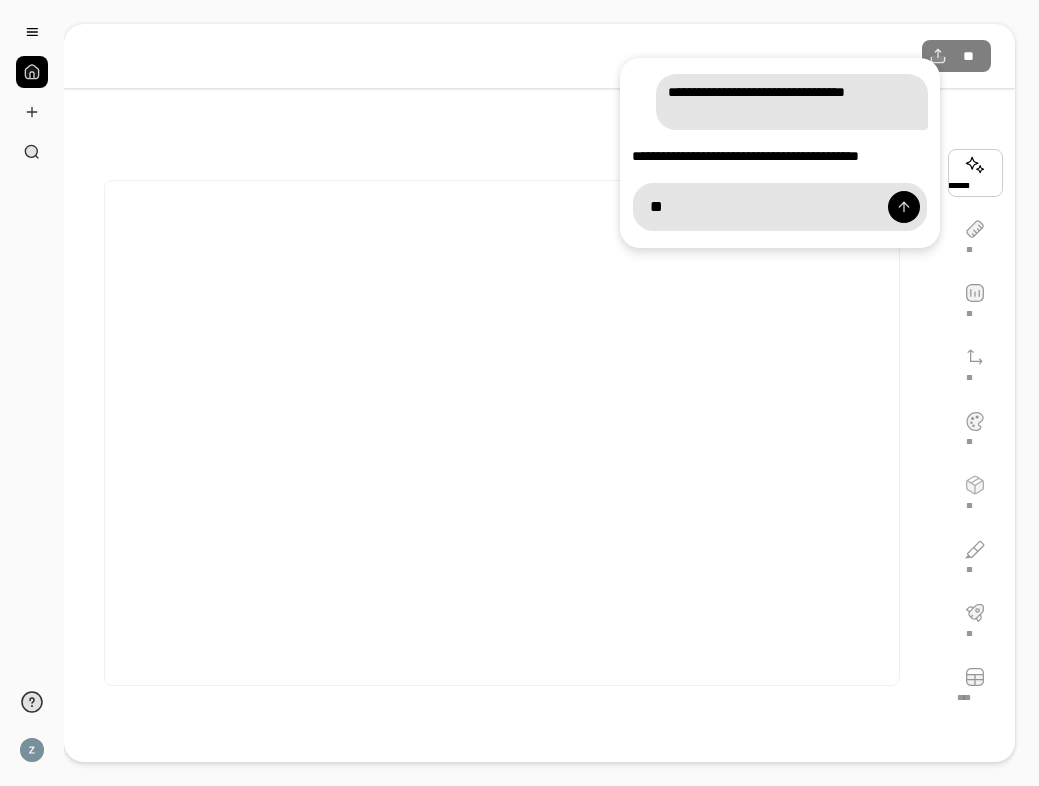 type on "*" 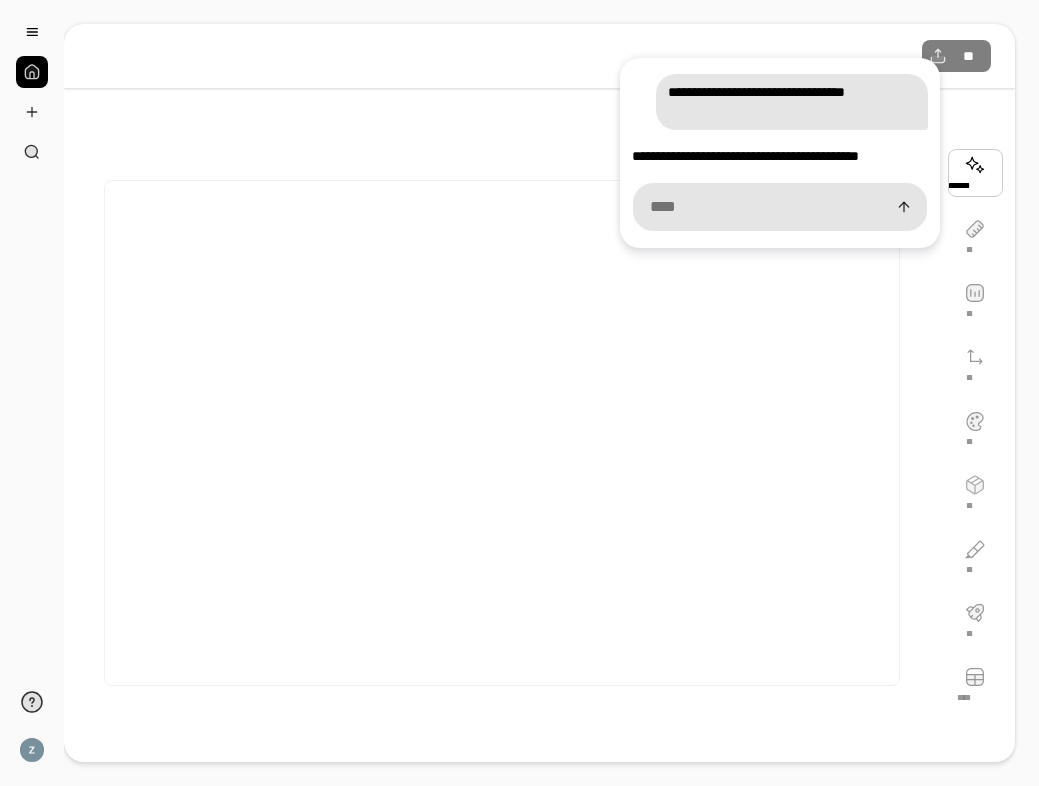 click on "**********" at bounding box center [792, 102] 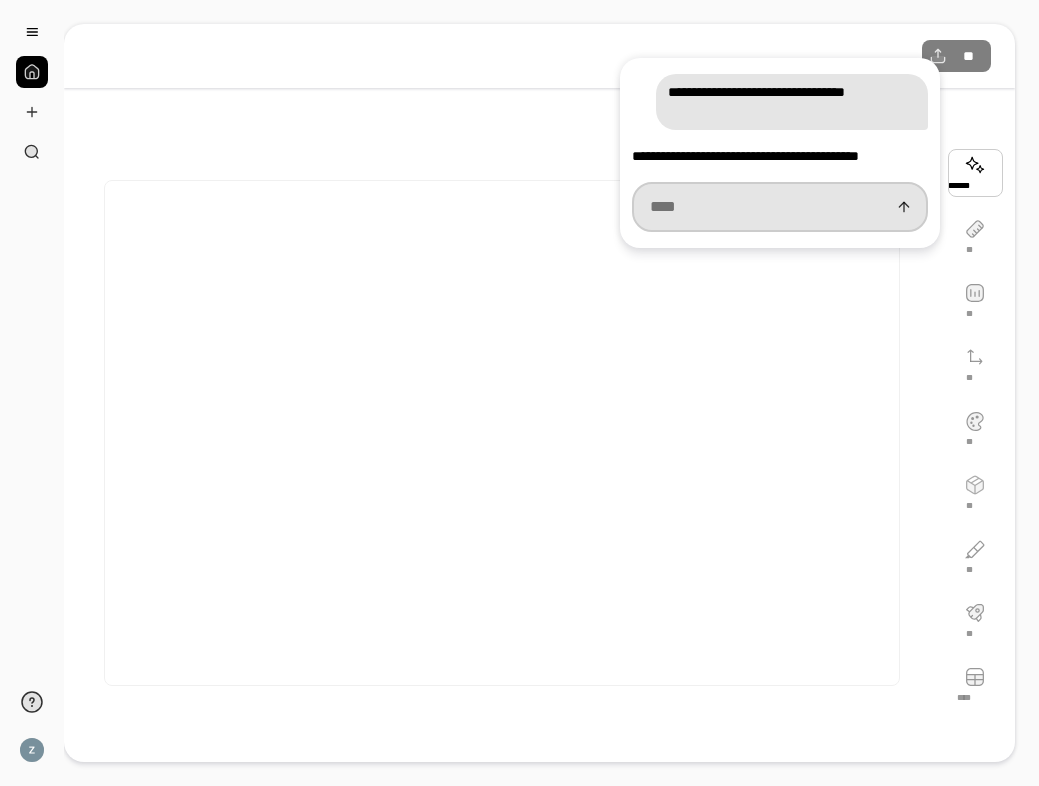 click at bounding box center (780, 207) 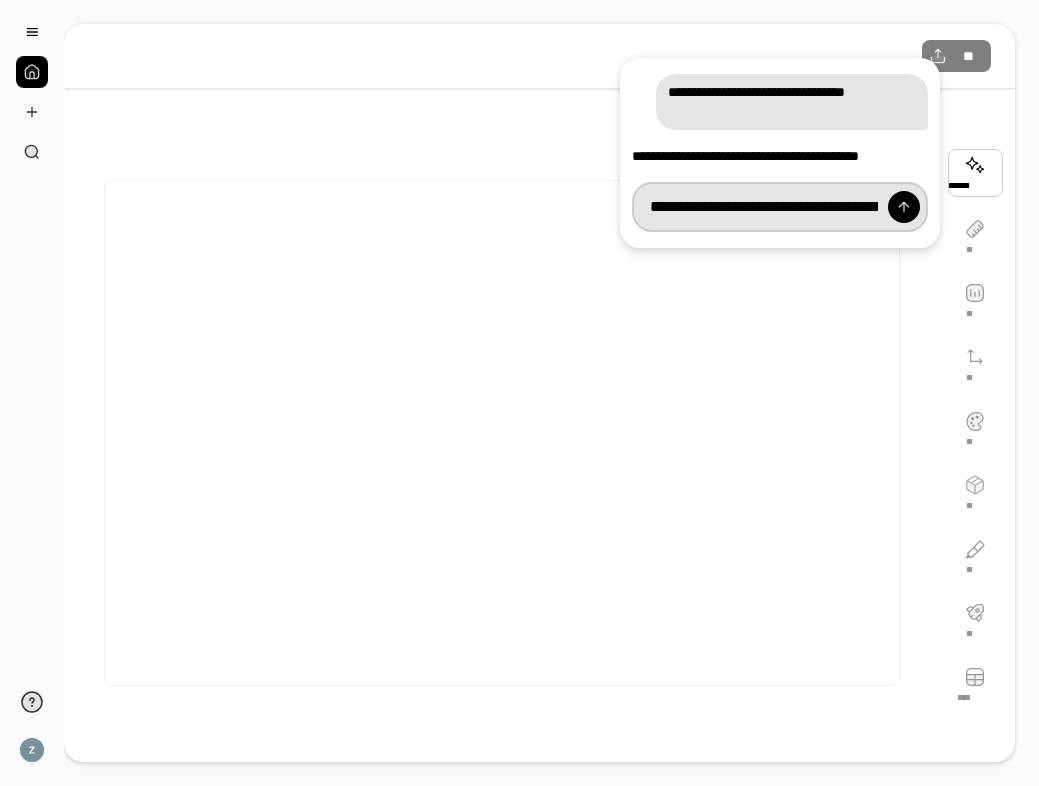 type on "**********" 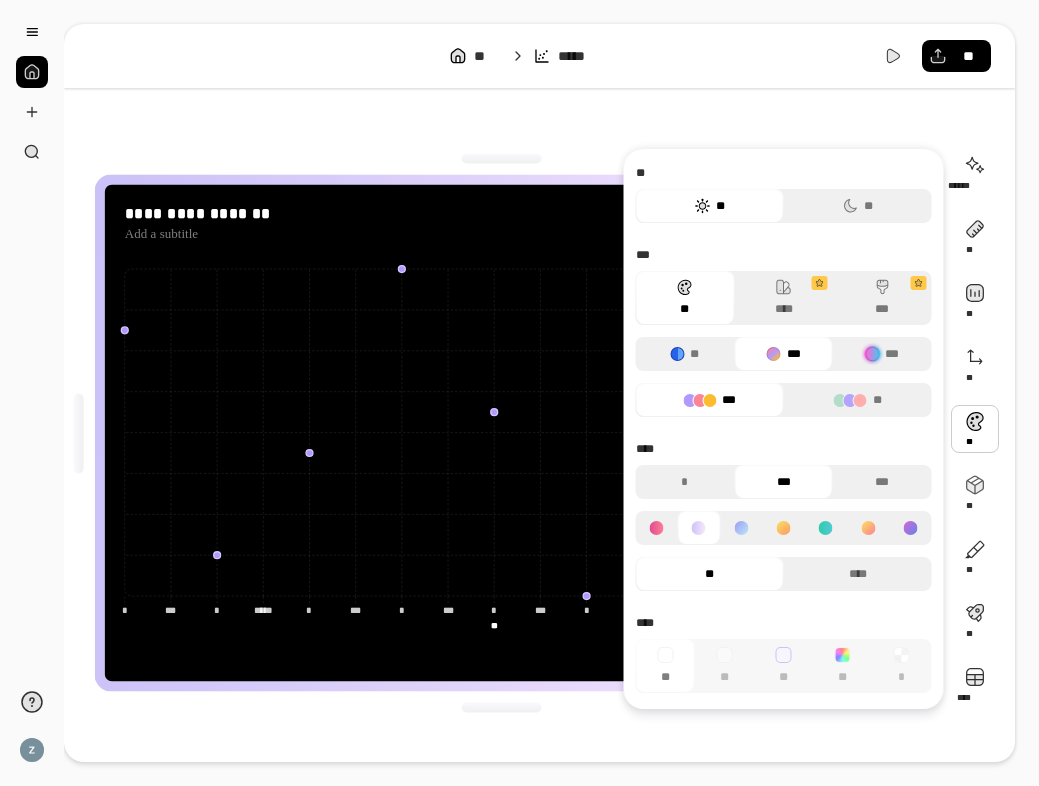 click on "**********" at bounding box center [502, 433] 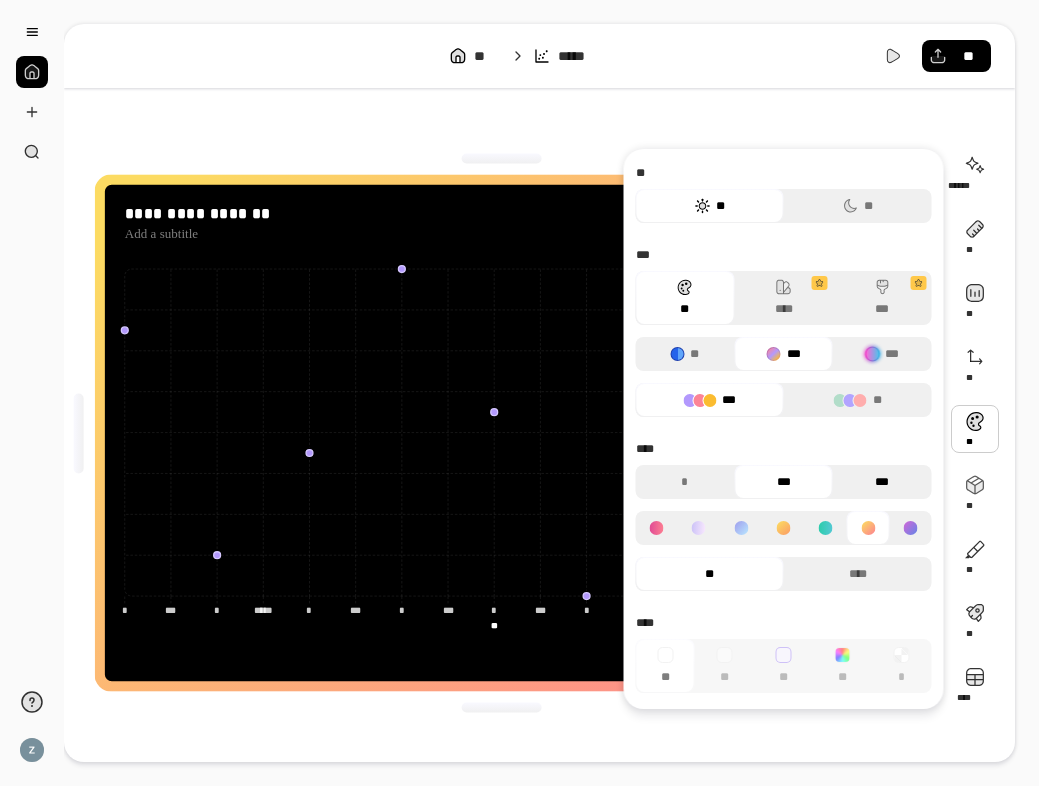 click on "***" at bounding box center [882, 482] 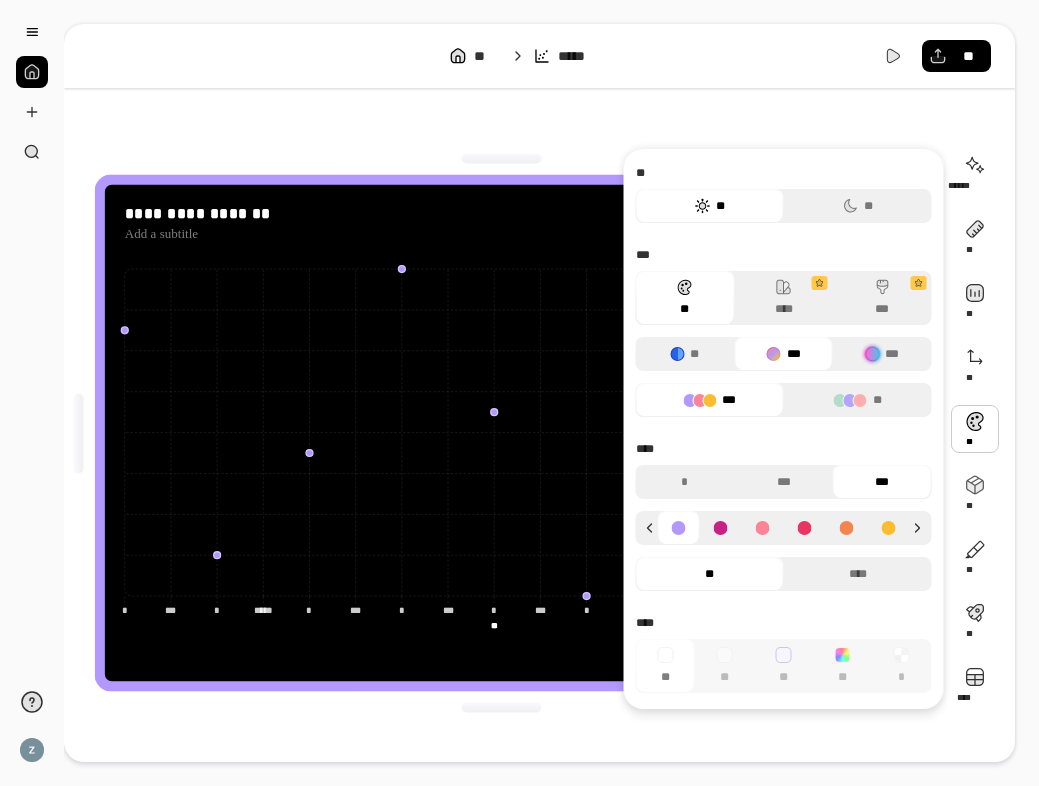 click on "**" at bounding box center (710, 206) 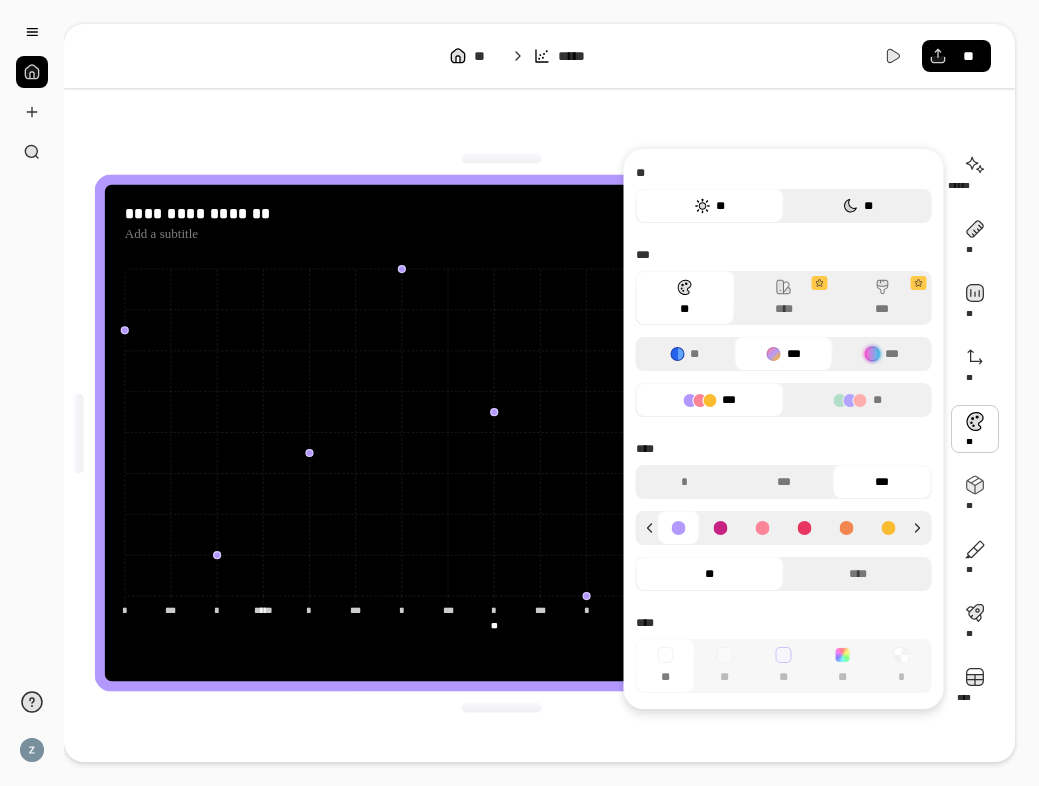 click on "**" at bounding box center [858, 206] 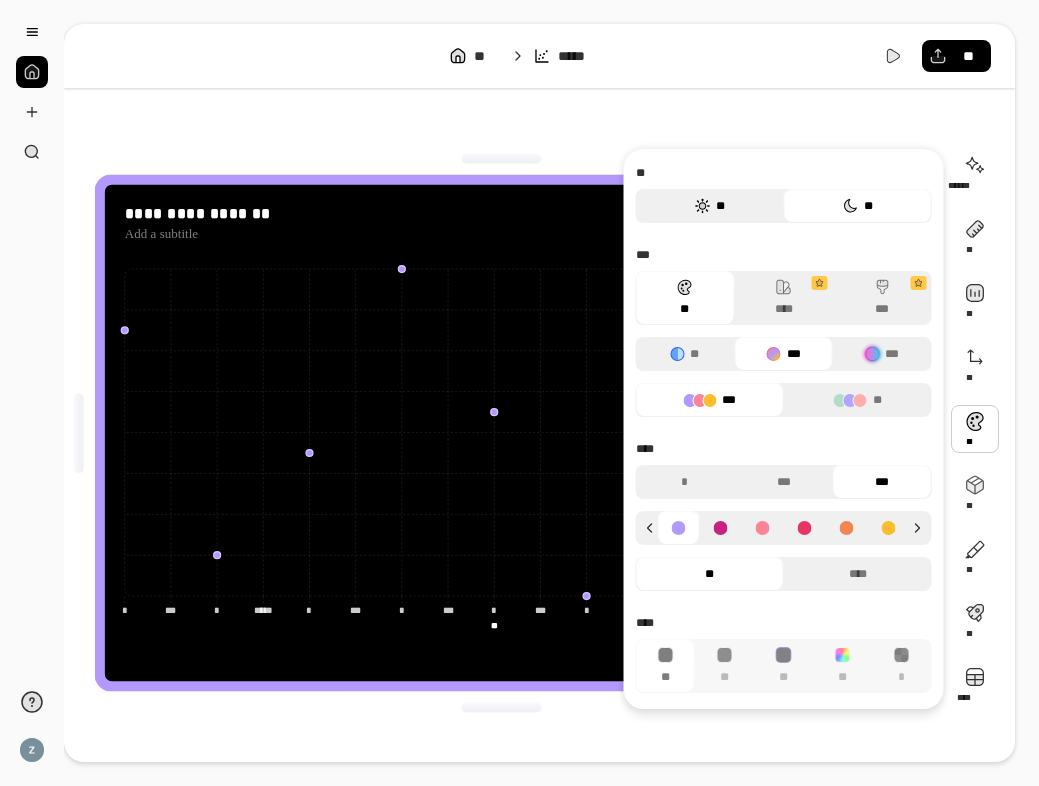 click on "**" at bounding box center (710, 206) 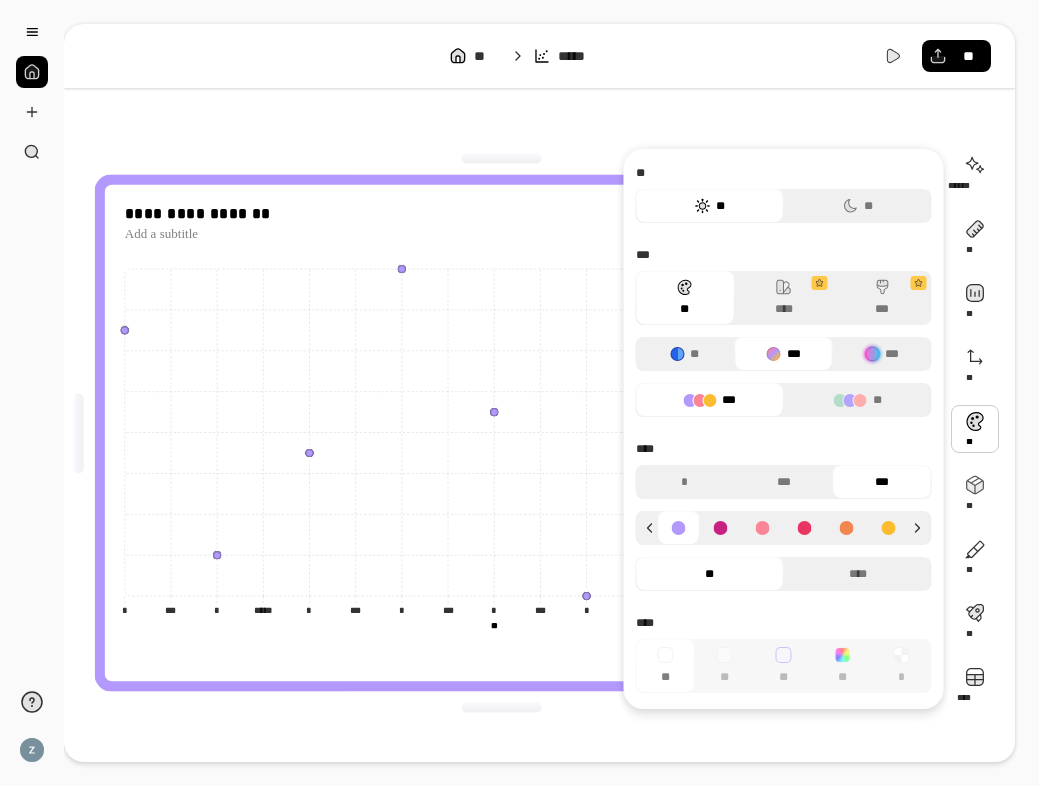 click on "**********" at bounding box center [502, 433] 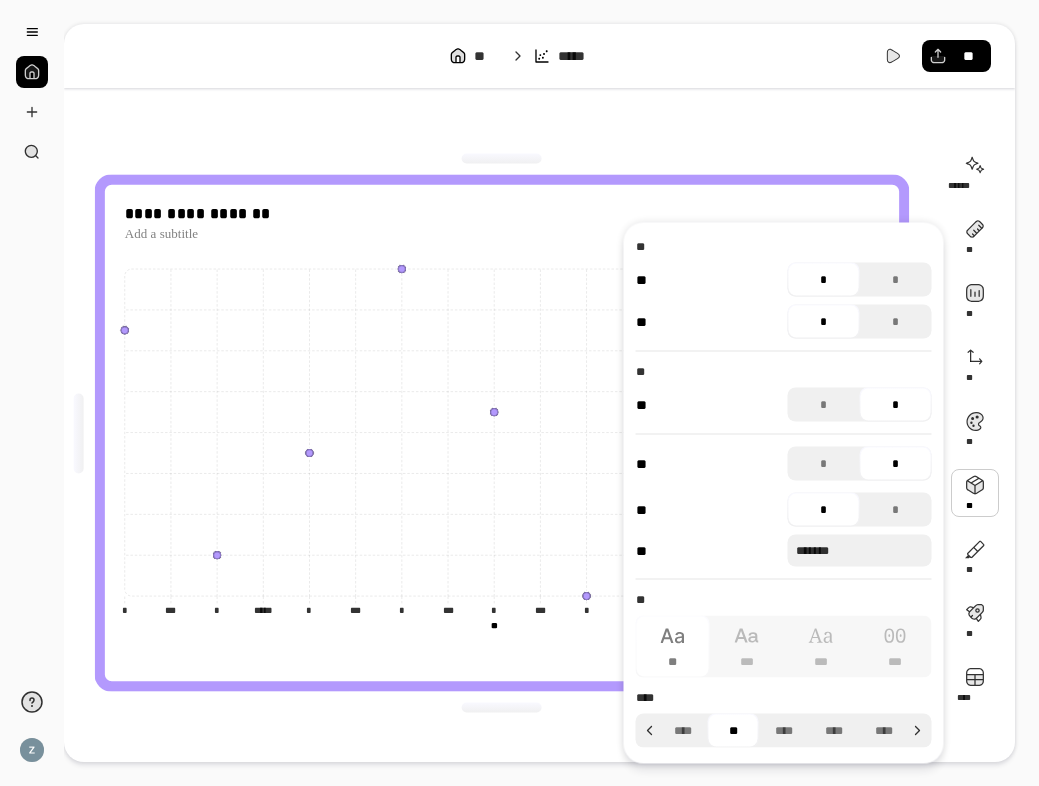 click at bounding box center (502, 158) 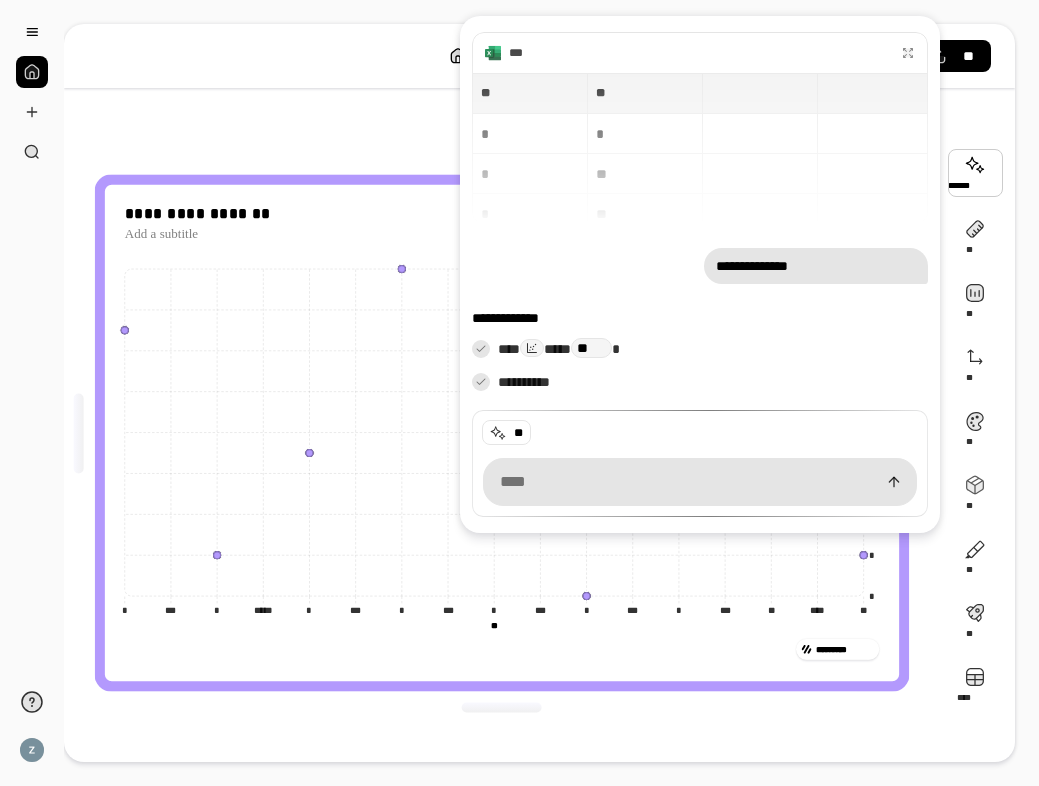 click at bounding box center [975, 173] 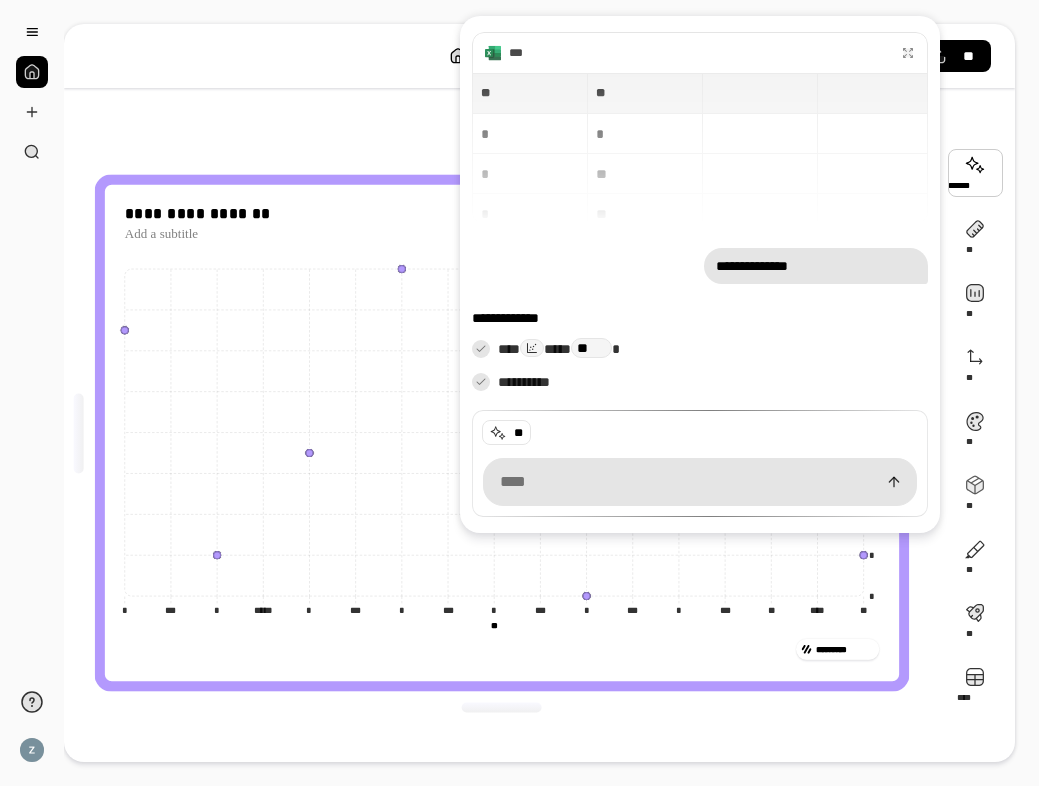 drag, startPoint x: 674, startPoint y: 48, endPoint x: 1100, endPoint y: 83, distance: 427.43536 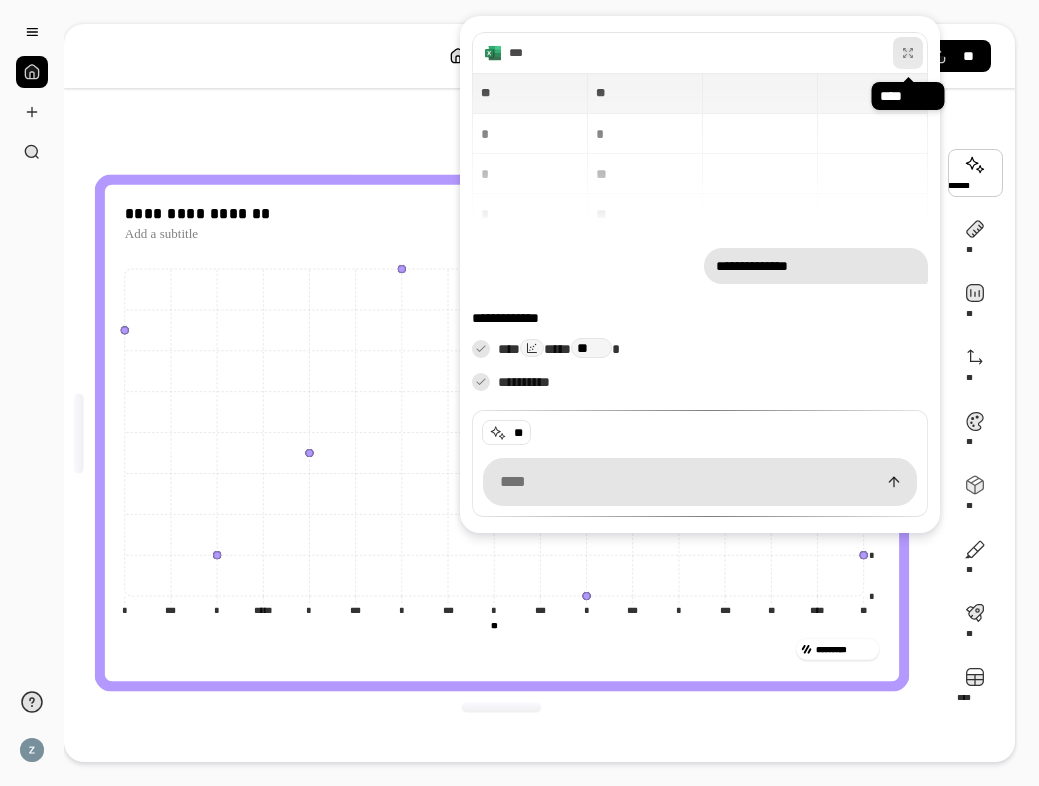 click 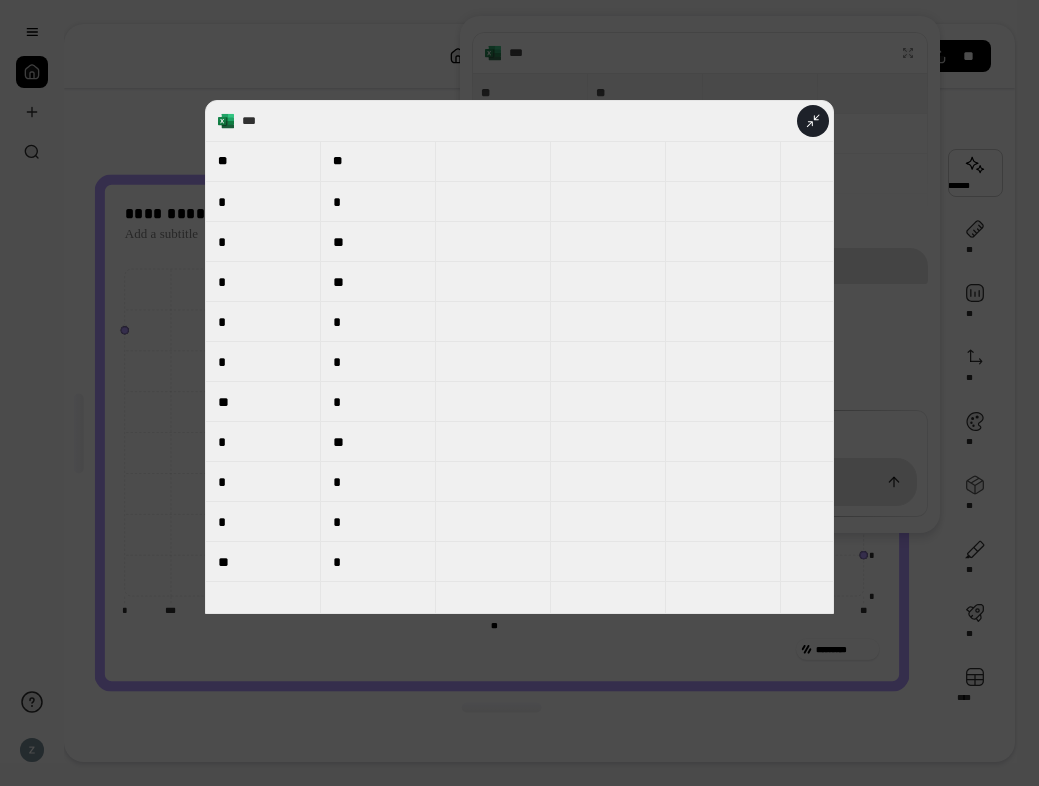 click 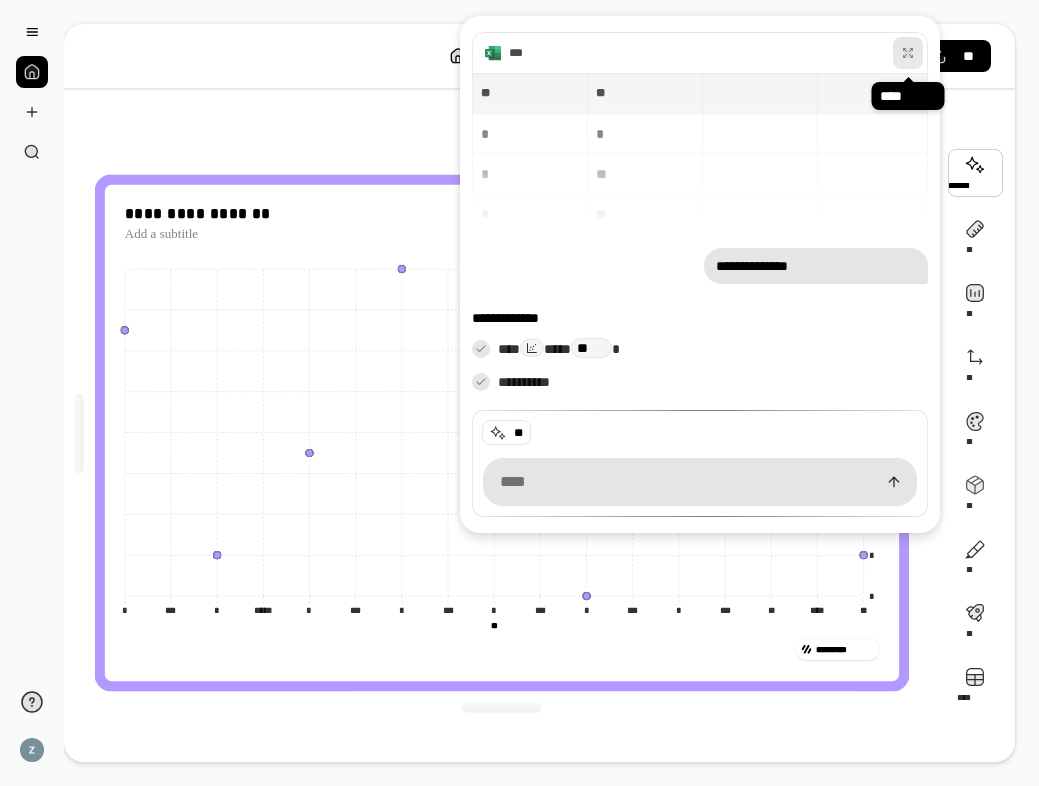 click on "**********" at bounding box center (539, 393) 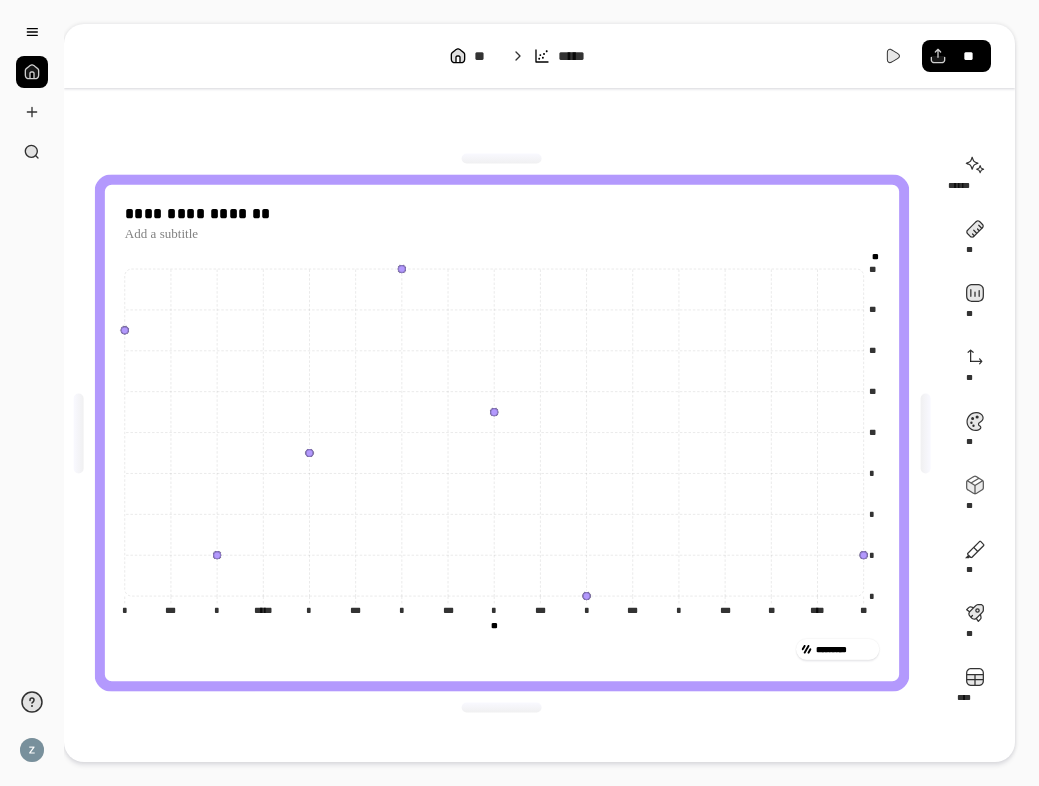 click on "**********" at bounding box center (502, 433) 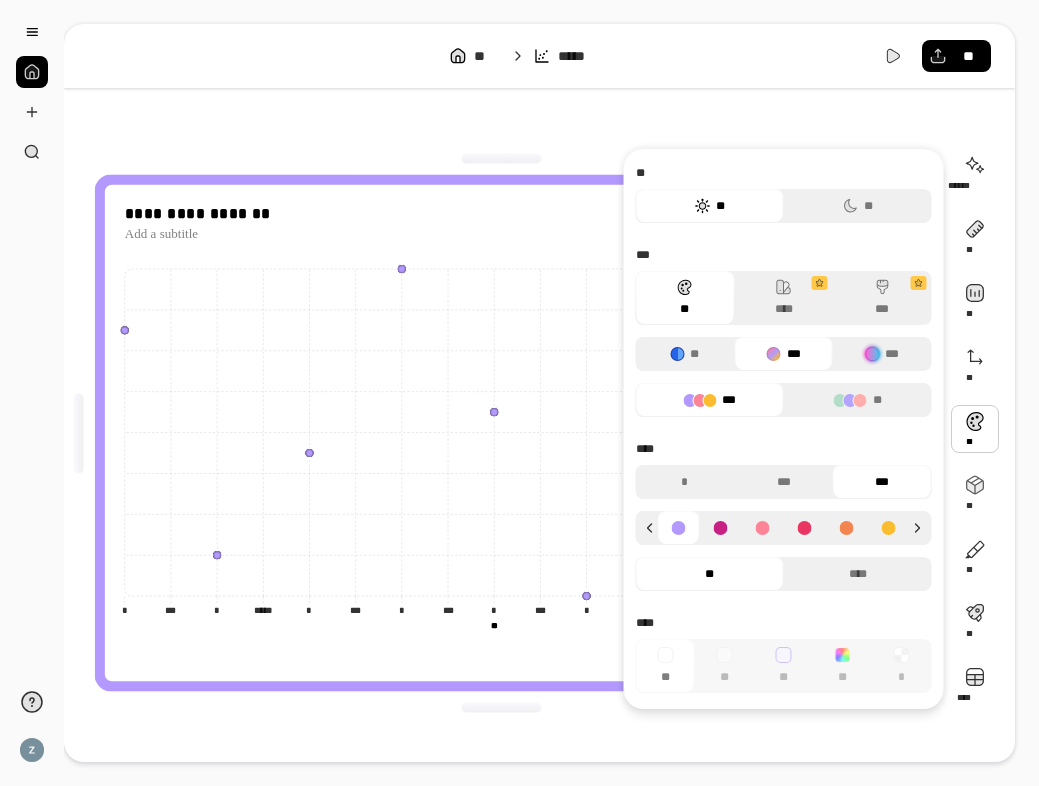 click on "* * * * ** ** ** ** ** ** ** * * *** *** * * *** ***** * * *** *** * * *** *** * * *** *** * * *** *** * * *** *** ** ** **** **** ** ** ** **" 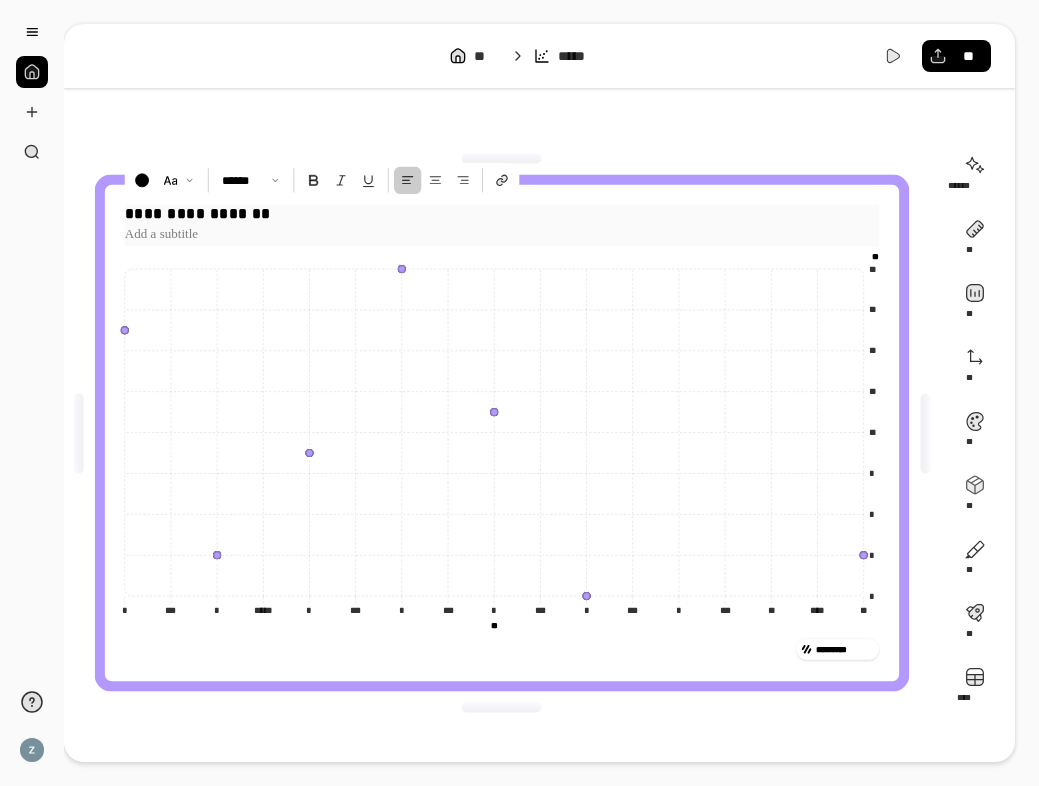 drag, startPoint x: 188, startPoint y: 238, endPoint x: 205, endPoint y: 246, distance: 18.788294 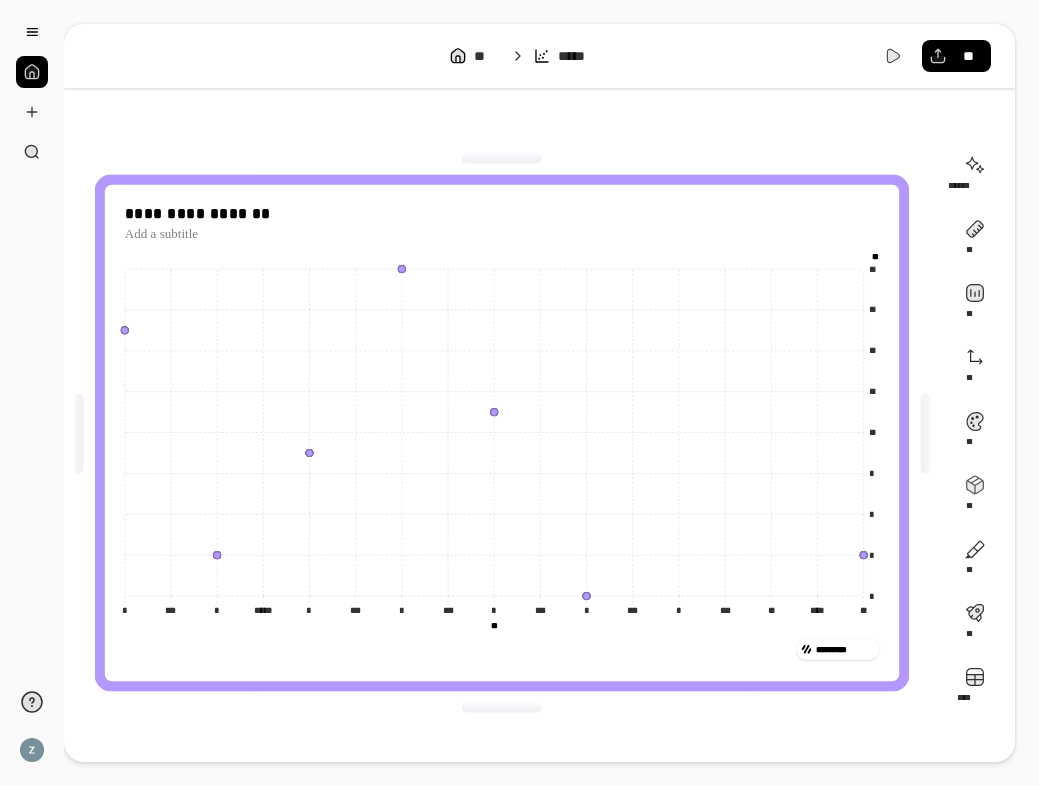 drag, startPoint x: 888, startPoint y: 117, endPoint x: 913, endPoint y: 93, distance: 34.655445 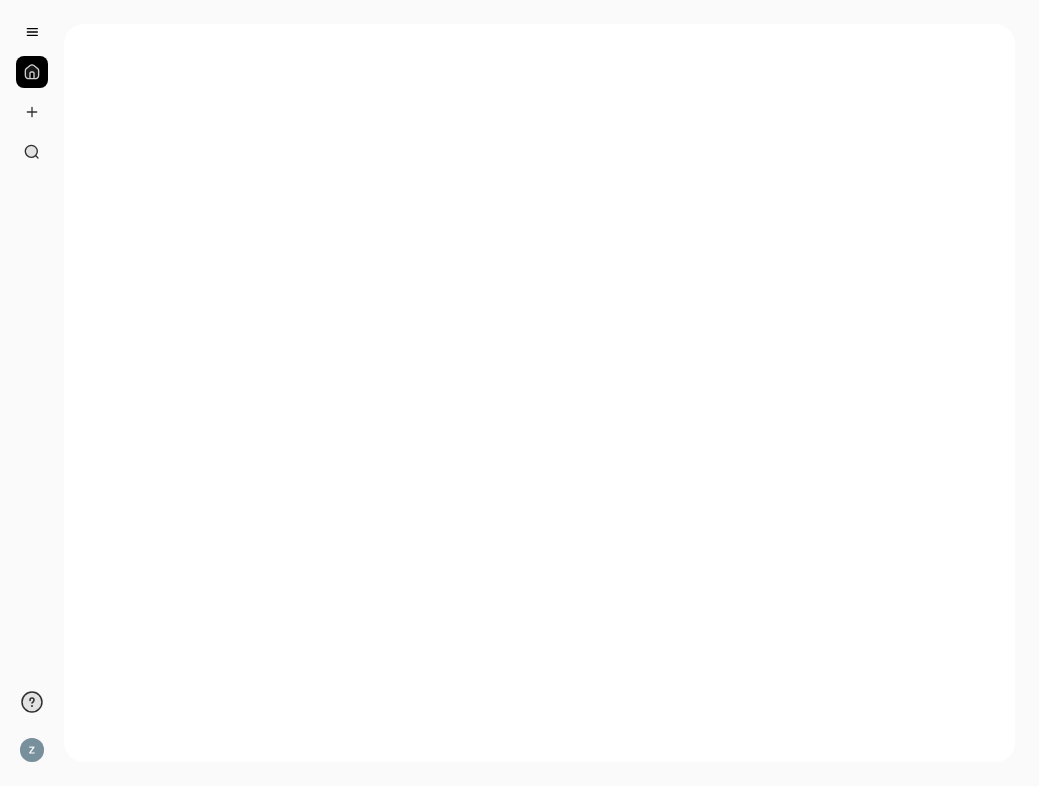 scroll, scrollTop: 0, scrollLeft: 0, axis: both 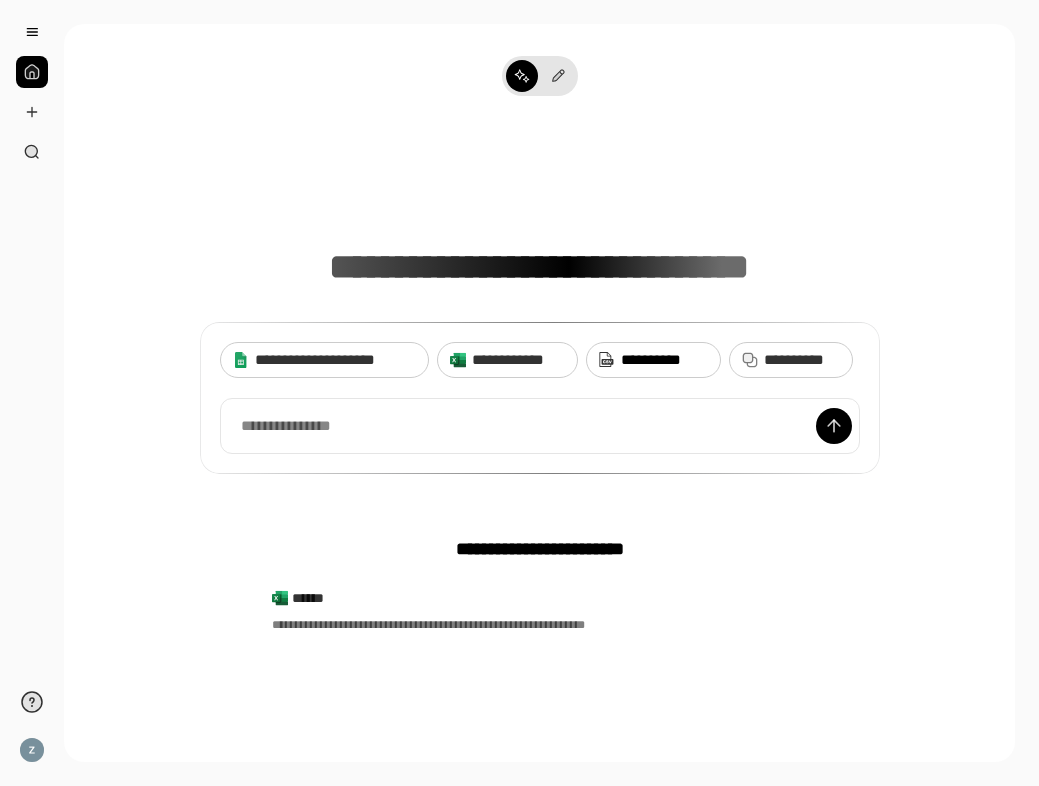 click on "**********" at bounding box center (664, 360) 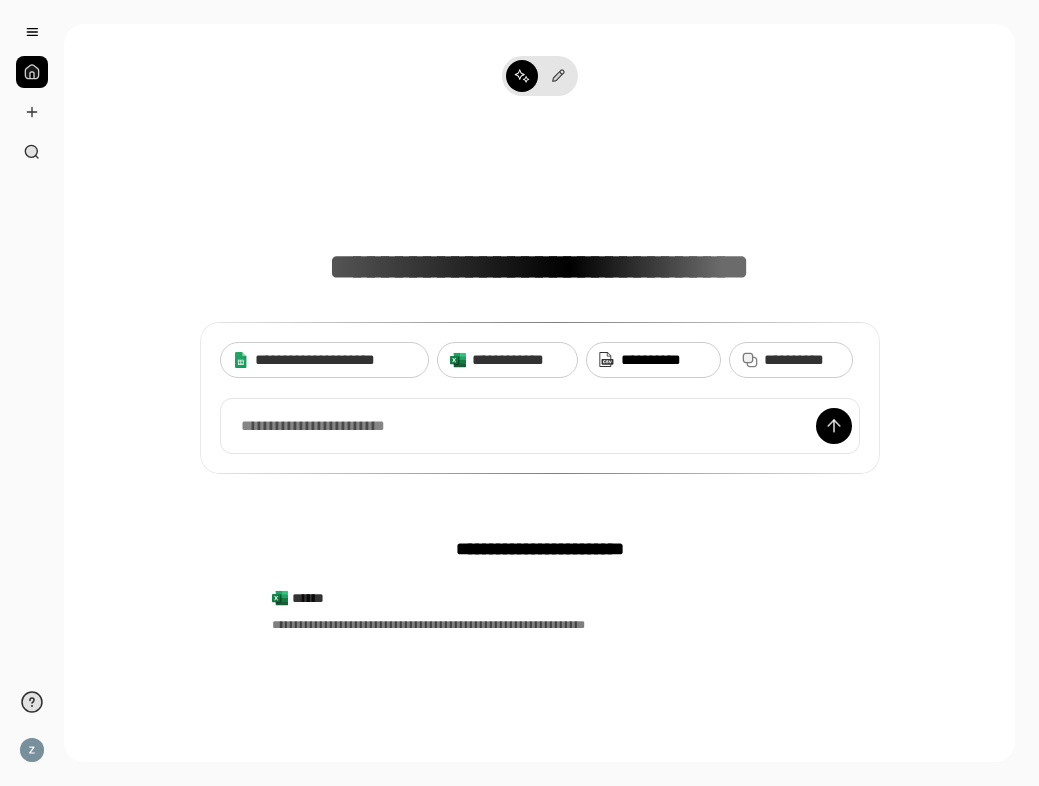 click on "**********" at bounding box center [664, 360] 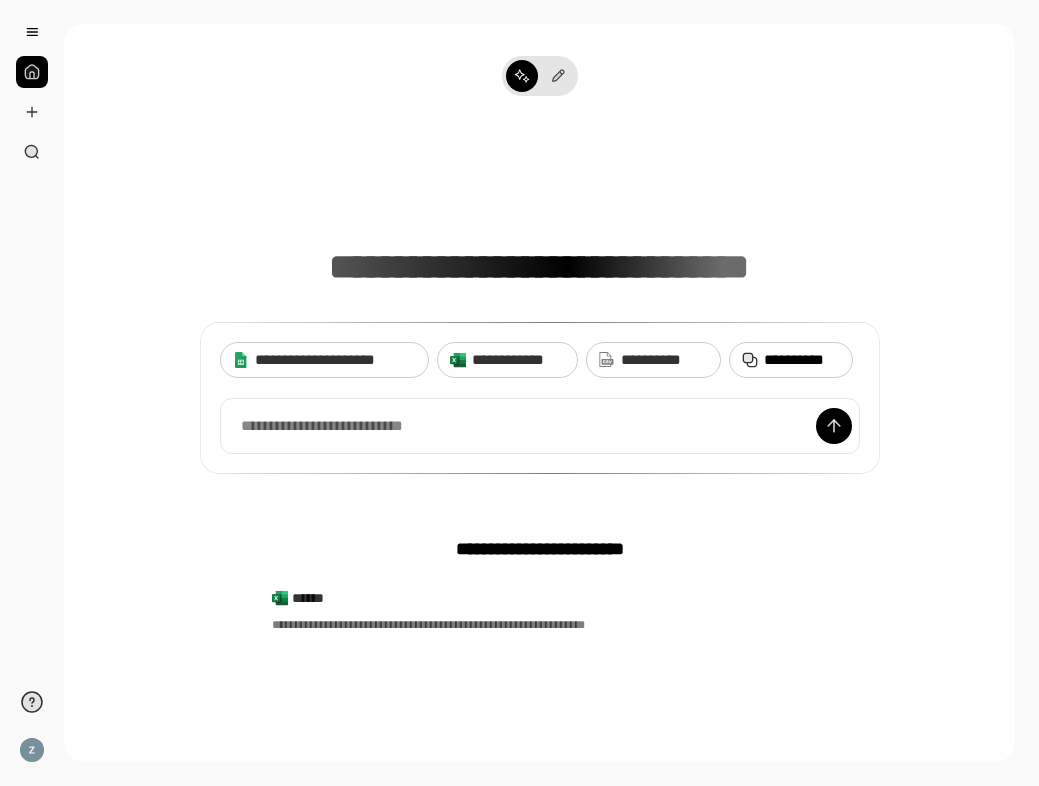 click on "**********" at bounding box center (802, 360) 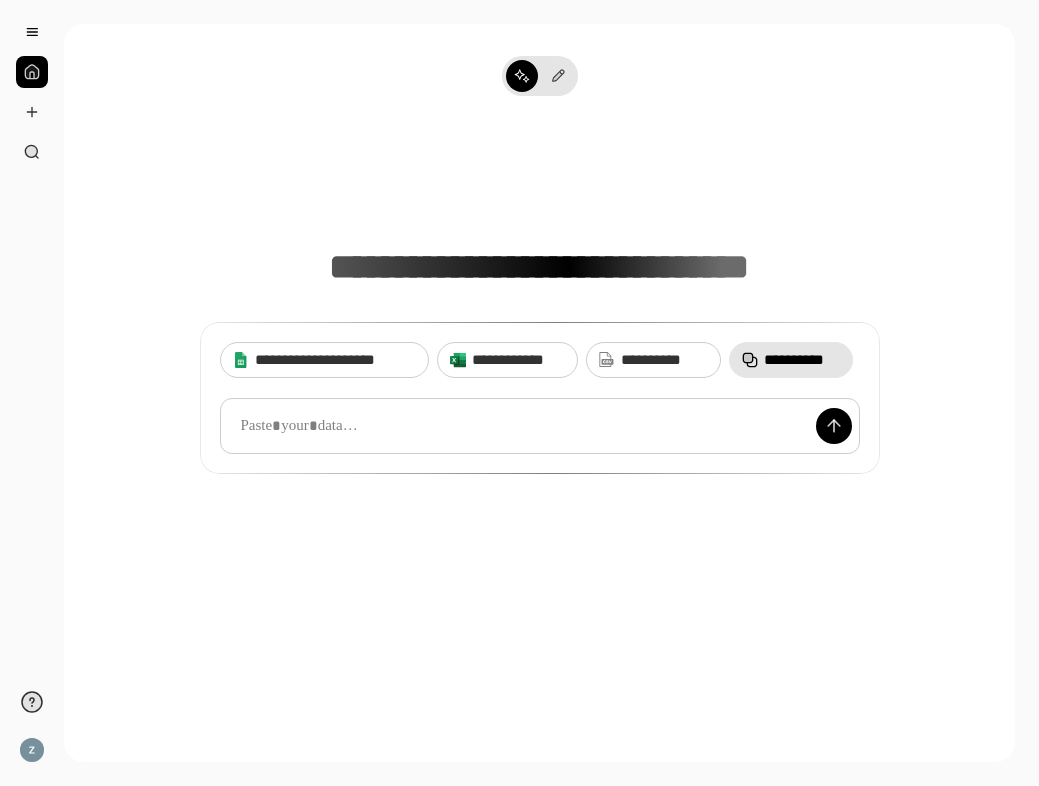 drag, startPoint x: 453, startPoint y: 430, endPoint x: 467, endPoint y: 416, distance: 19.79899 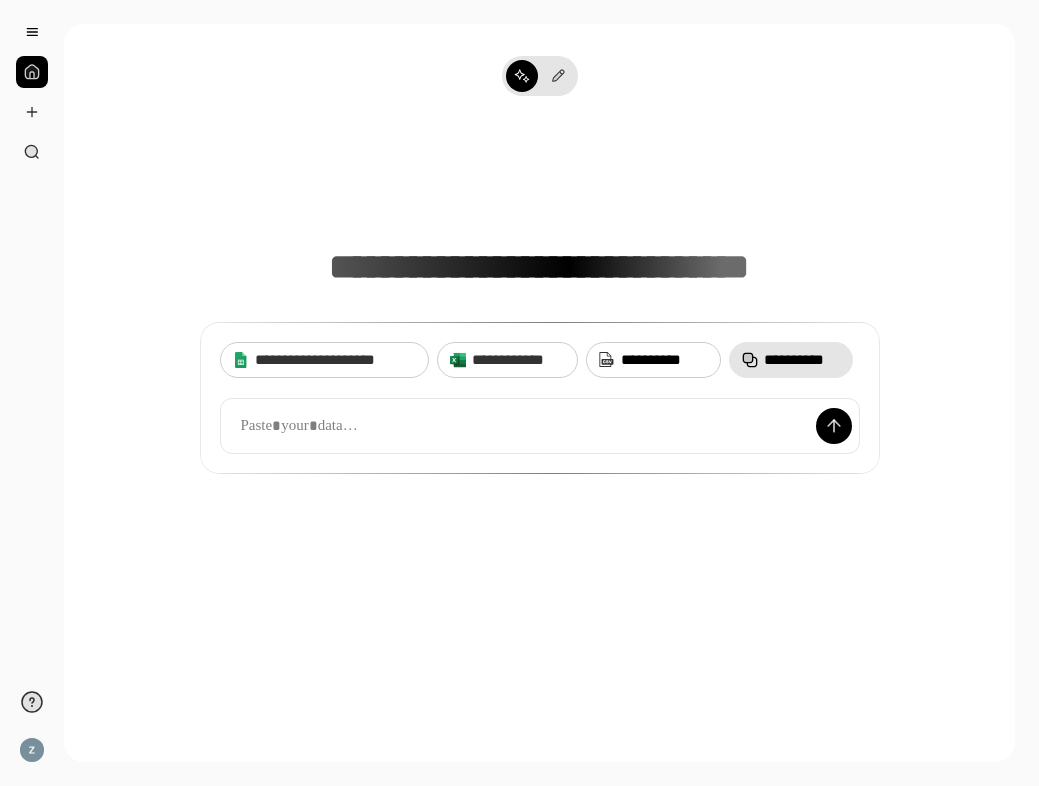 click on "**********" at bounding box center (664, 360) 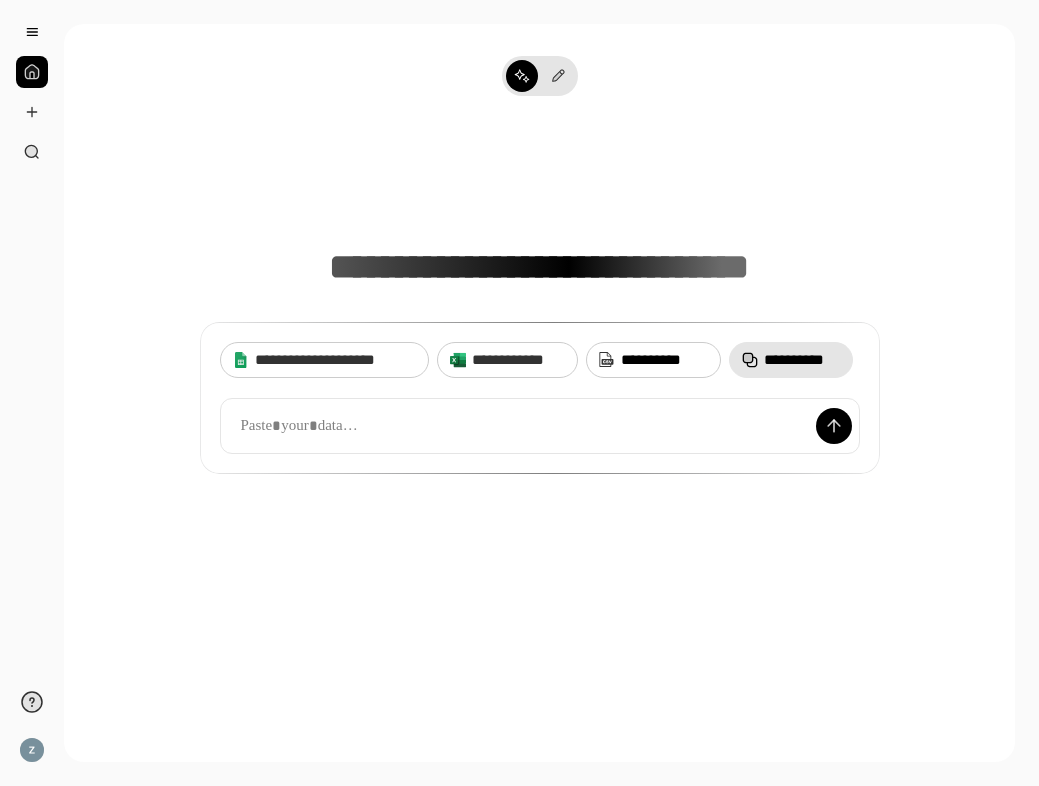 click on "**********" at bounding box center (664, 360) 